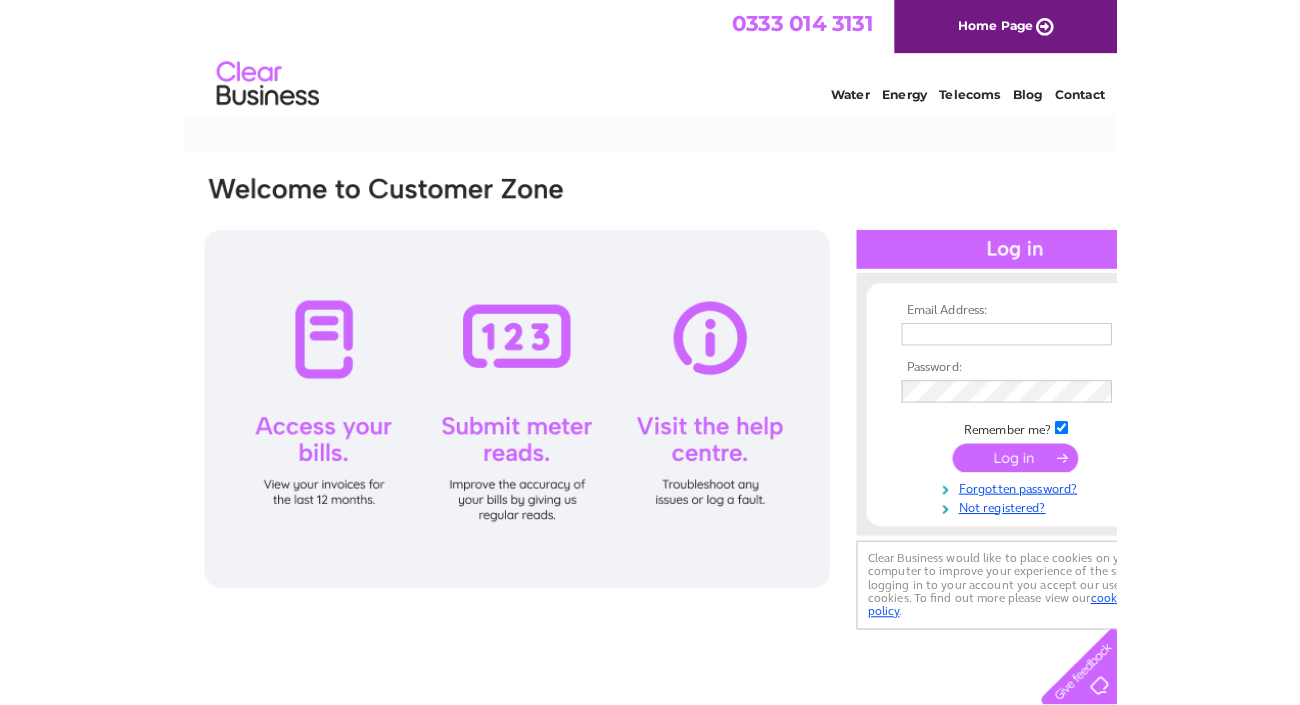 scroll, scrollTop: 0, scrollLeft: 0, axis: both 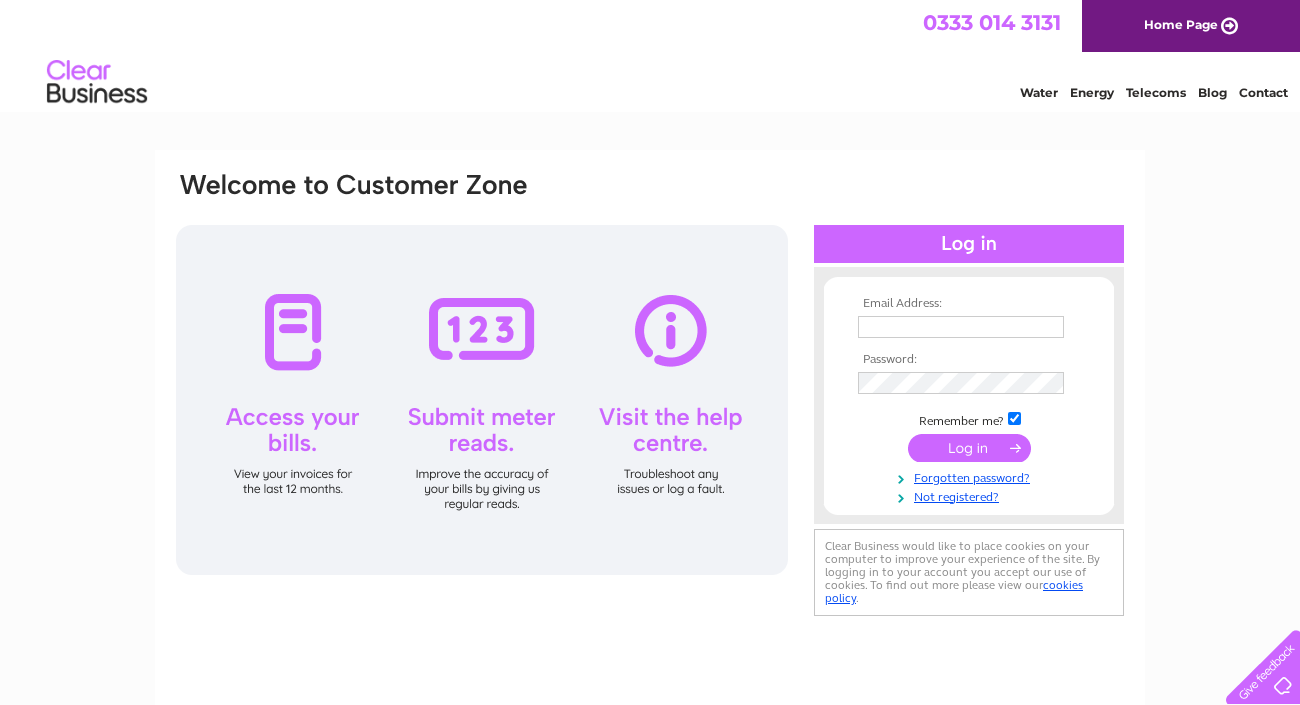 type on "twincliff@hotmail.co.uk" 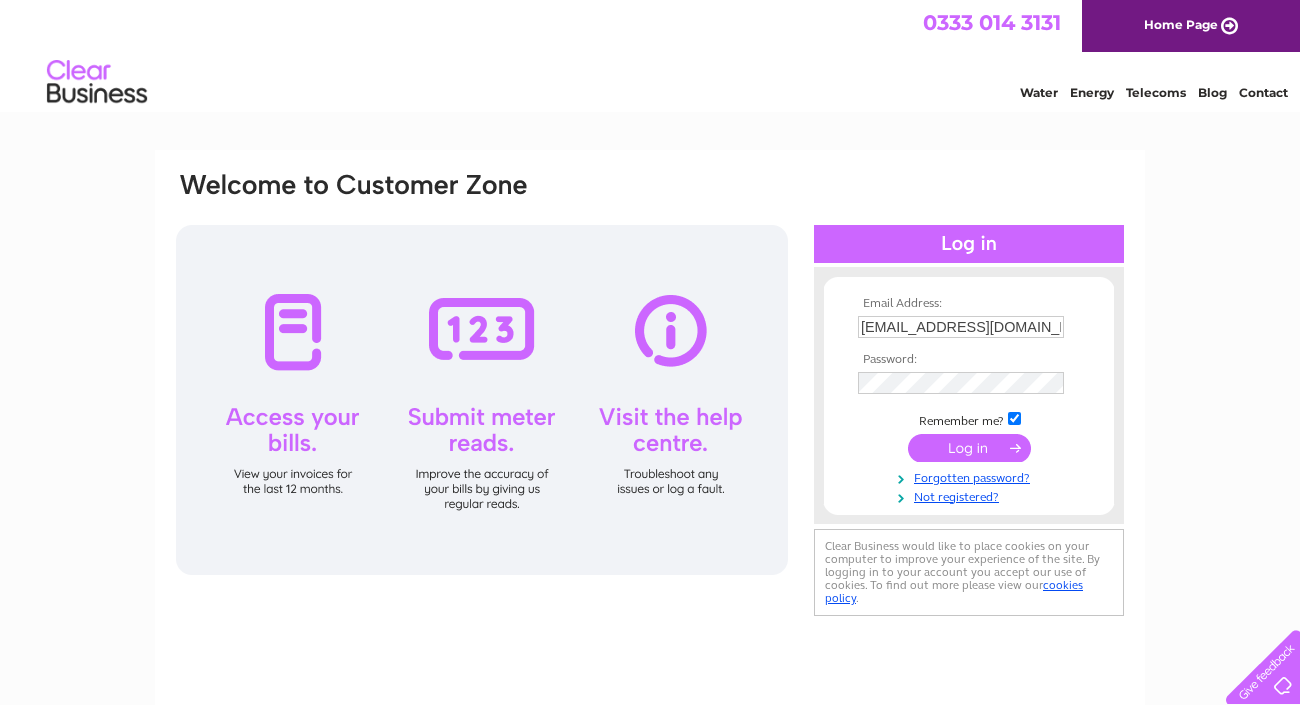 click at bounding box center (969, 448) 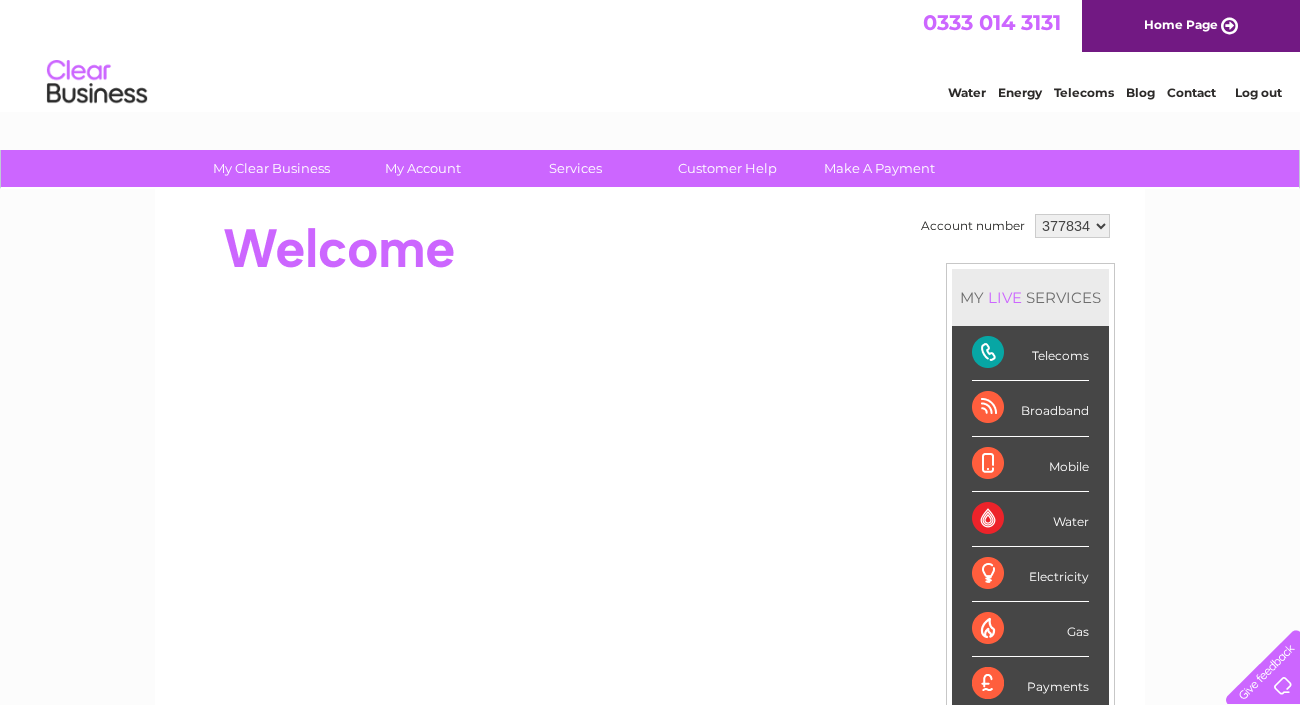 scroll, scrollTop: 0, scrollLeft: 0, axis: both 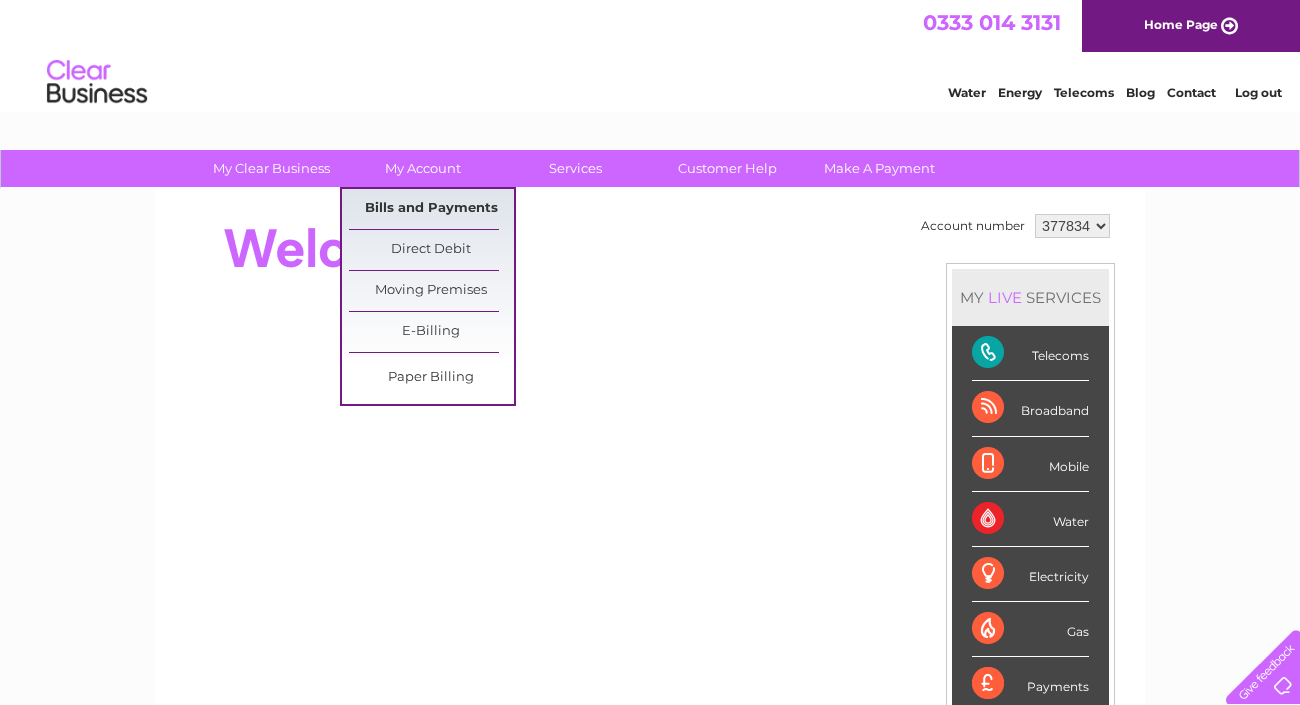 click on "Bills and Payments" at bounding box center [431, 209] 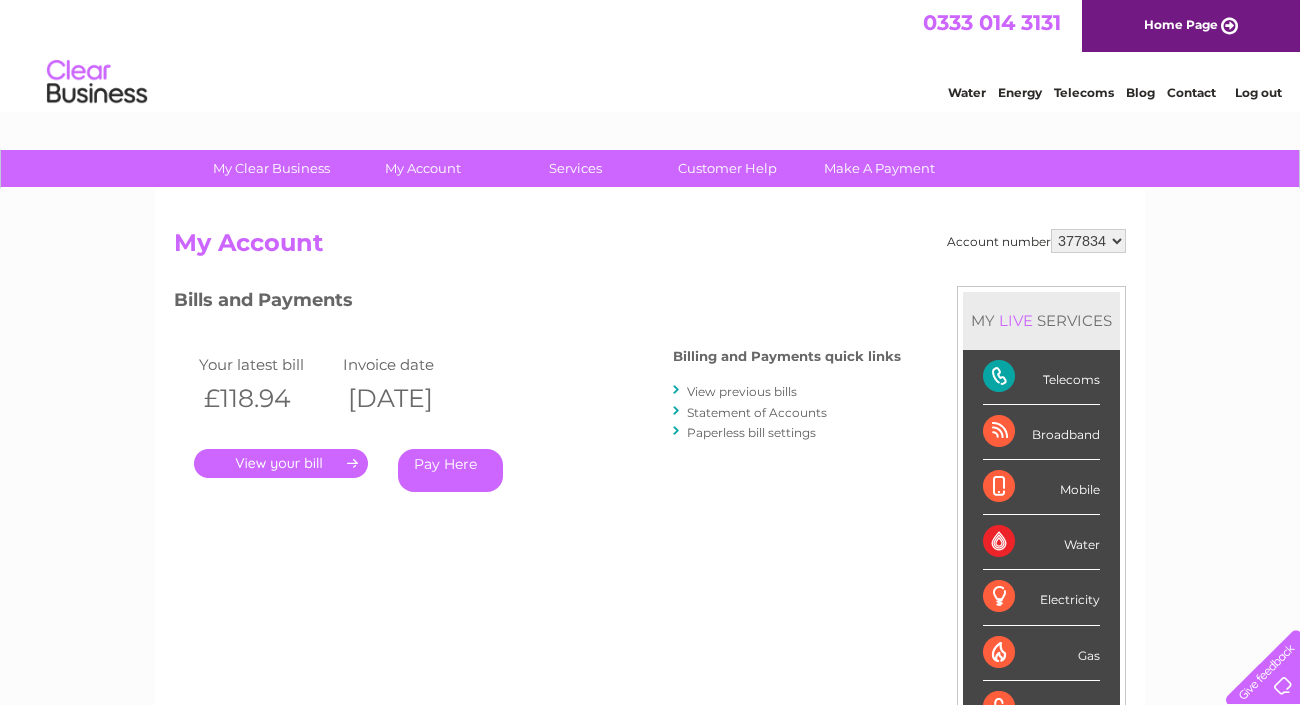 scroll, scrollTop: 0, scrollLeft: 0, axis: both 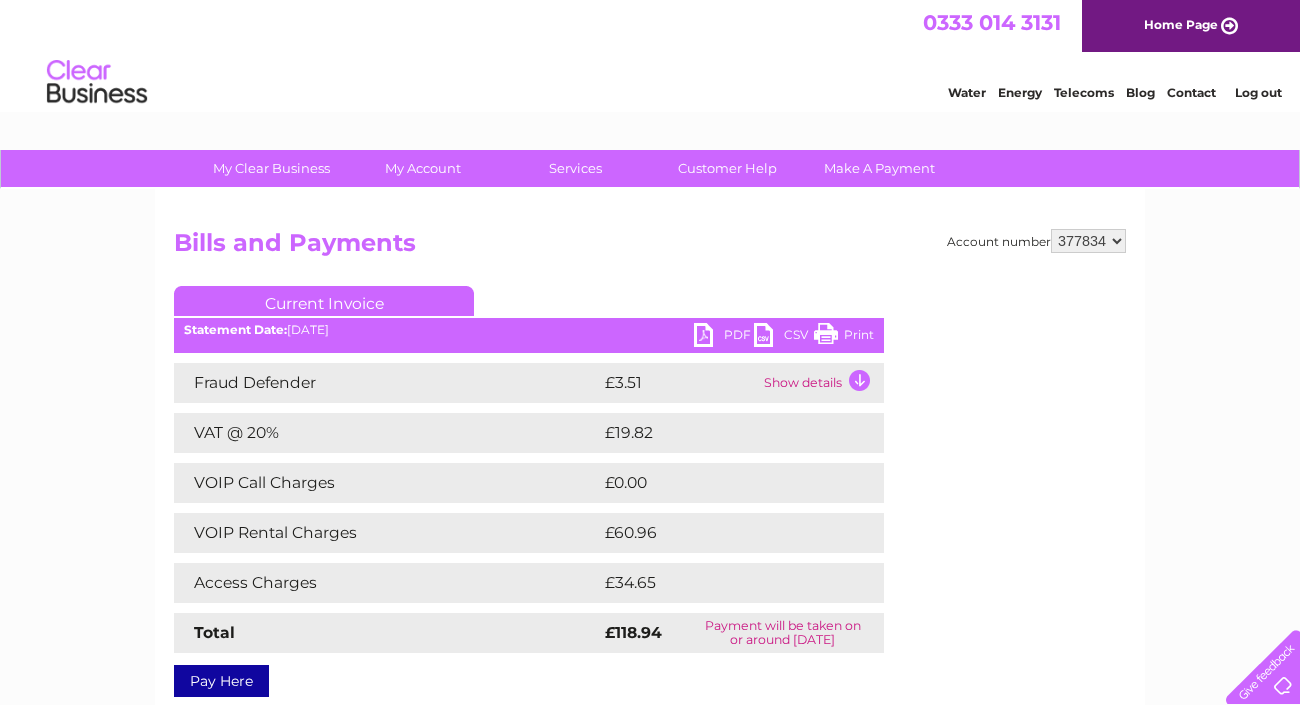 click on "PDF" at bounding box center [724, 337] 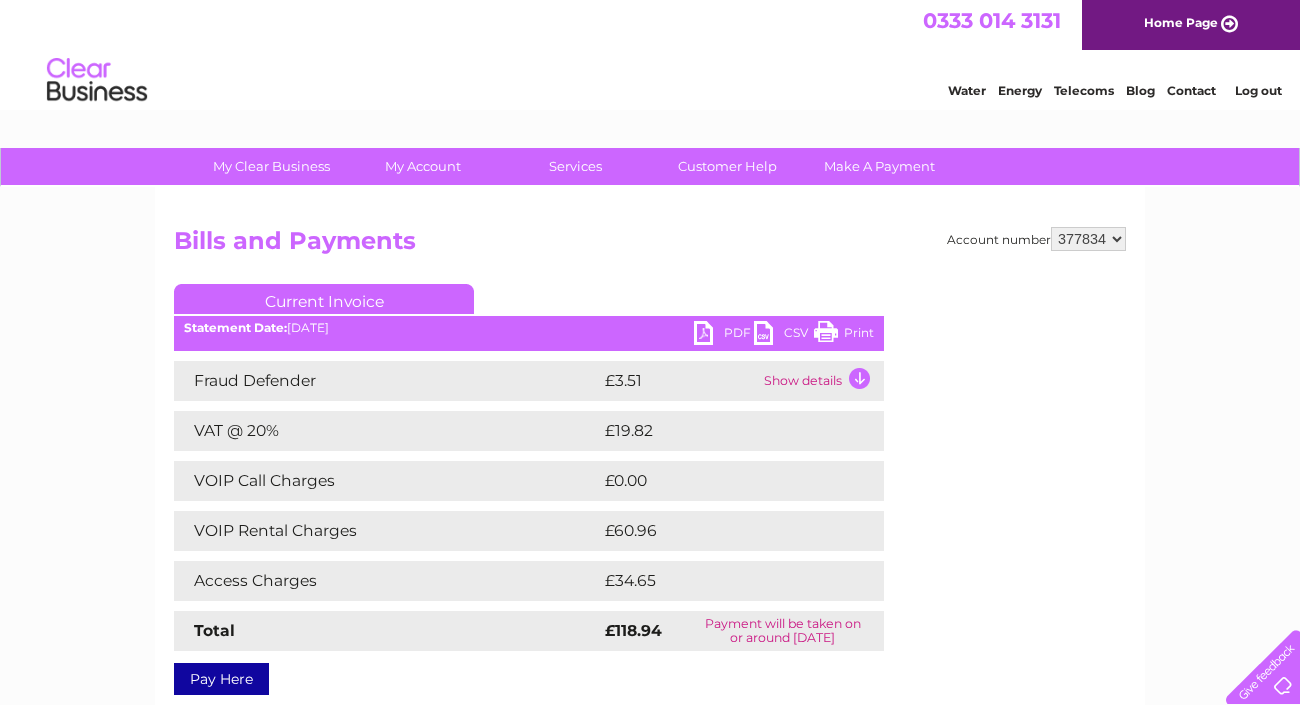 scroll, scrollTop: 0, scrollLeft: 0, axis: both 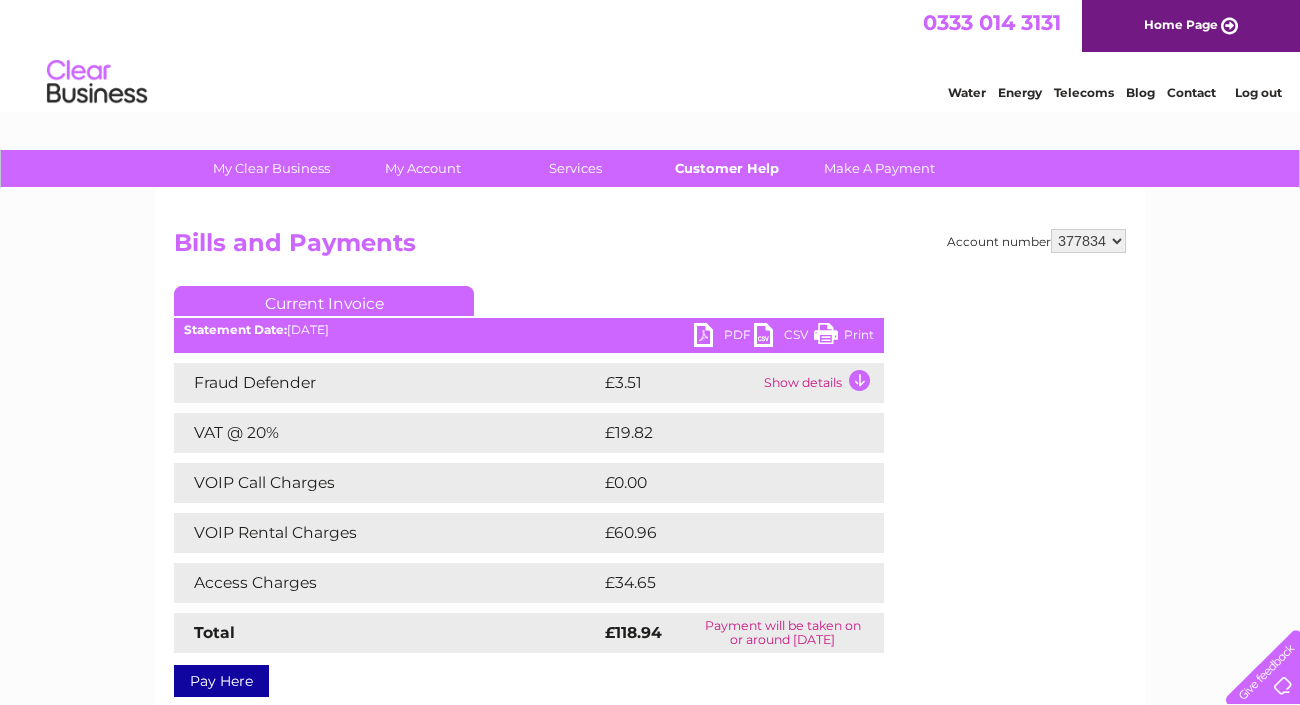 click on "Customer Help" at bounding box center [727, 168] 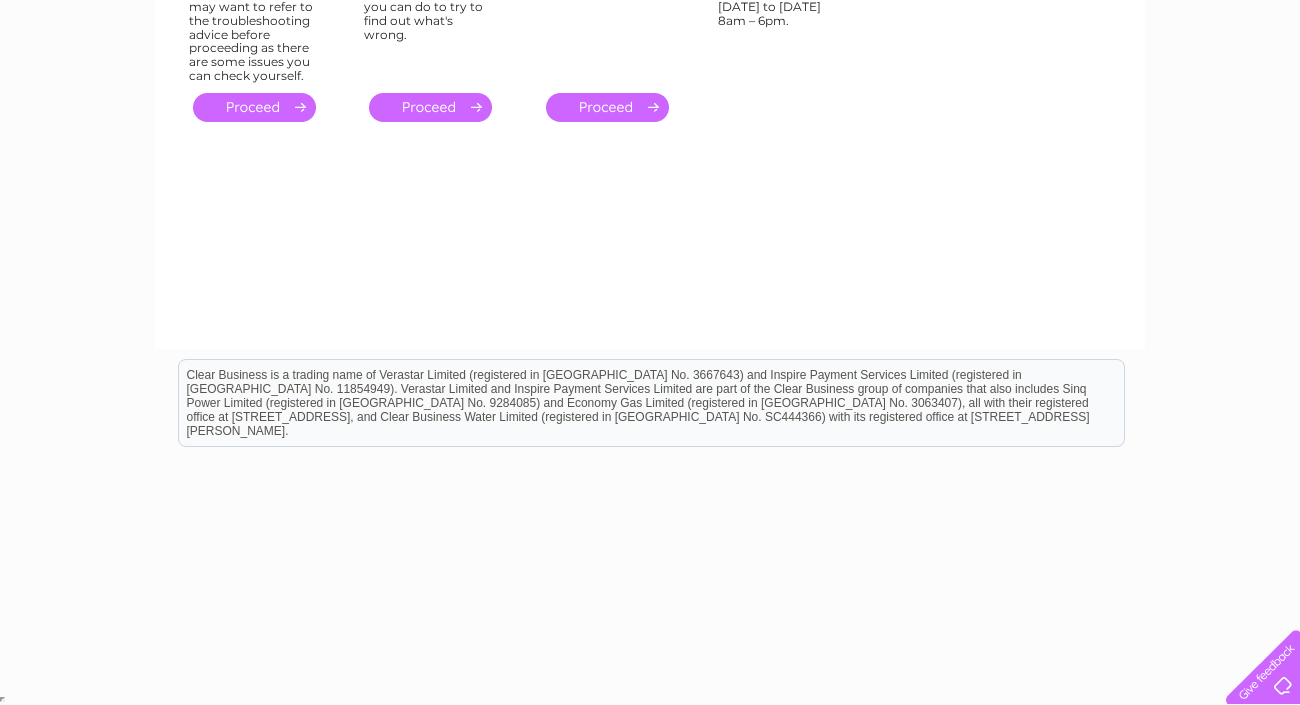 scroll, scrollTop: 0, scrollLeft: 0, axis: both 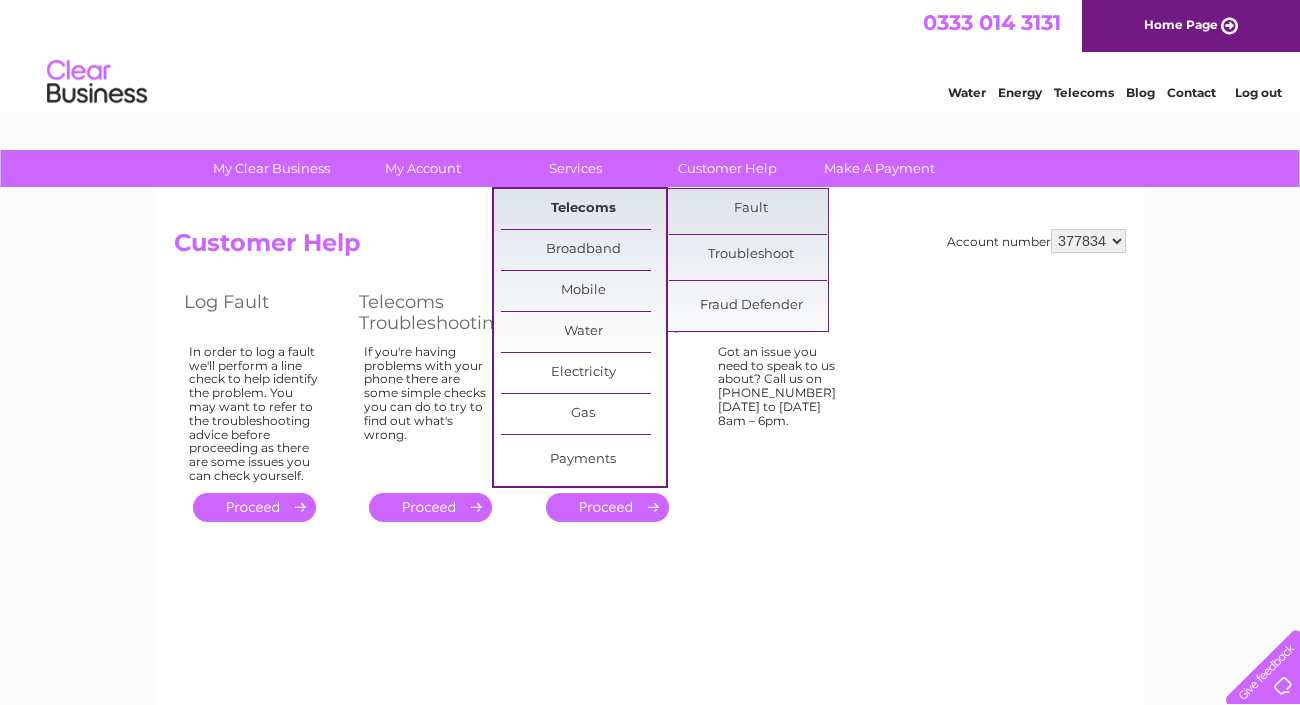 click on "Telecoms" at bounding box center [583, 209] 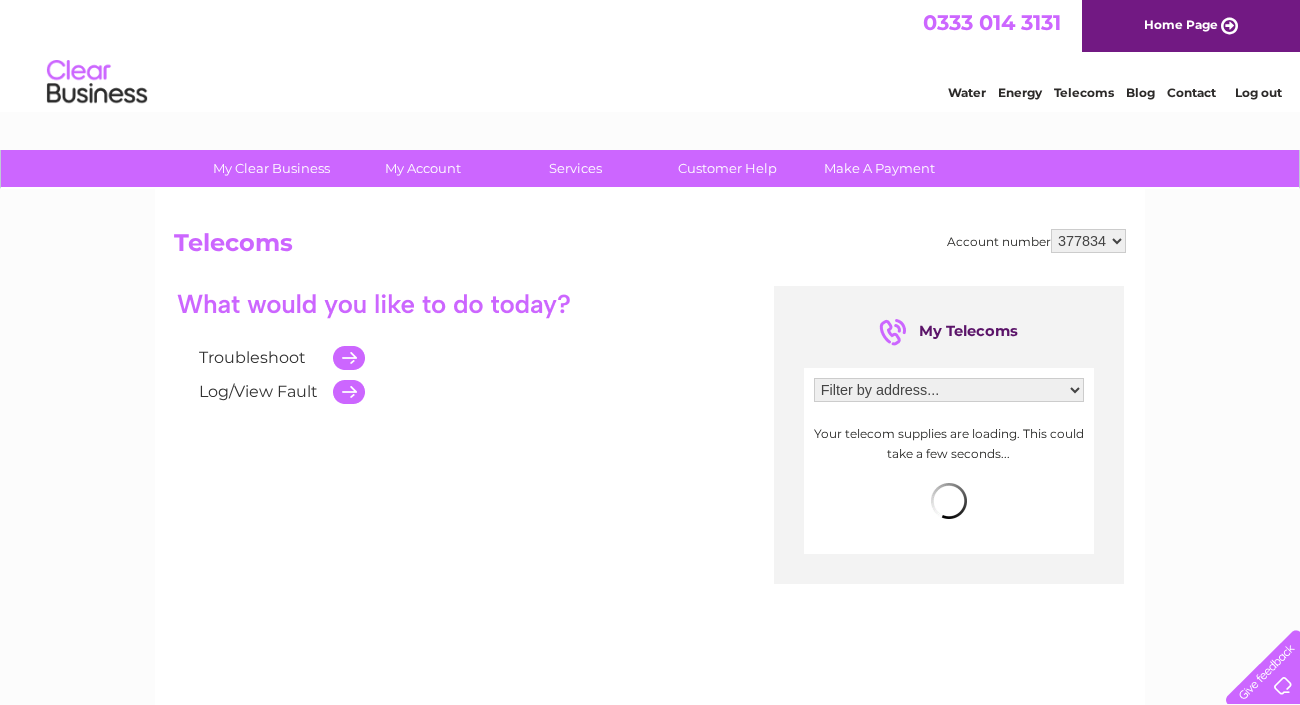 scroll, scrollTop: 0, scrollLeft: 0, axis: both 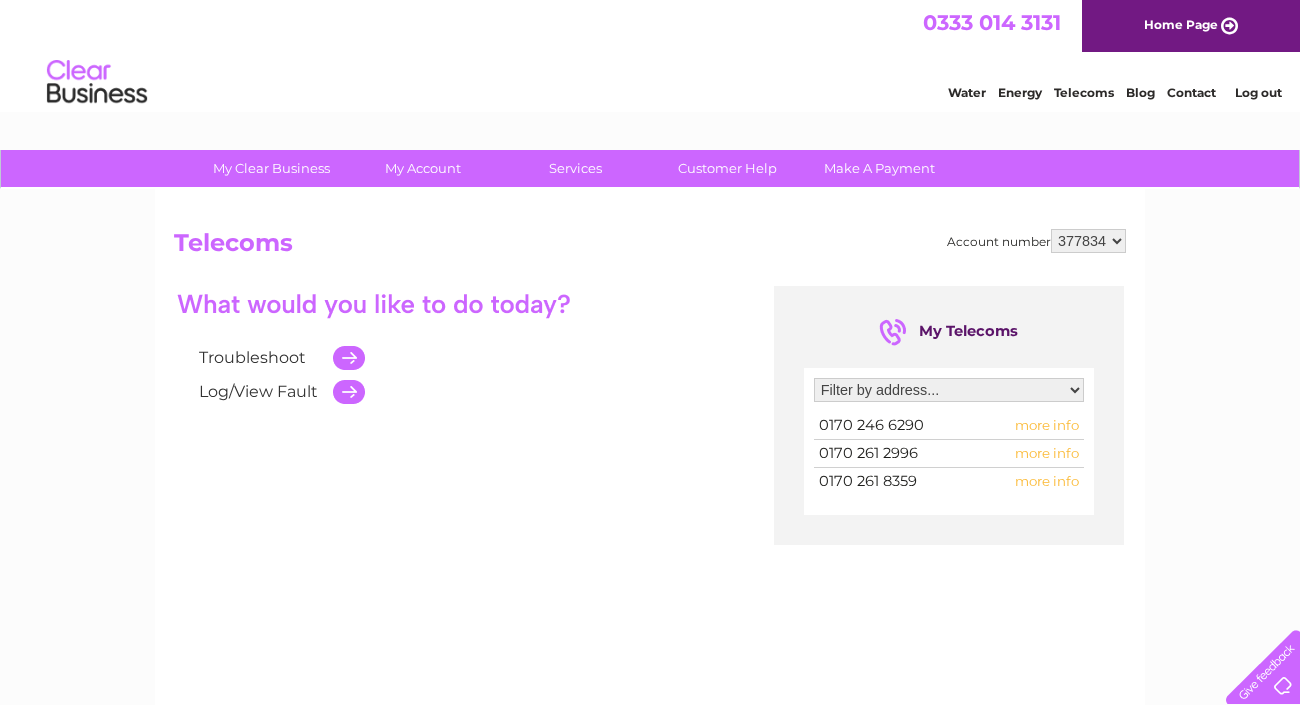 click on "Customer Help" at bounding box center [727, 168] 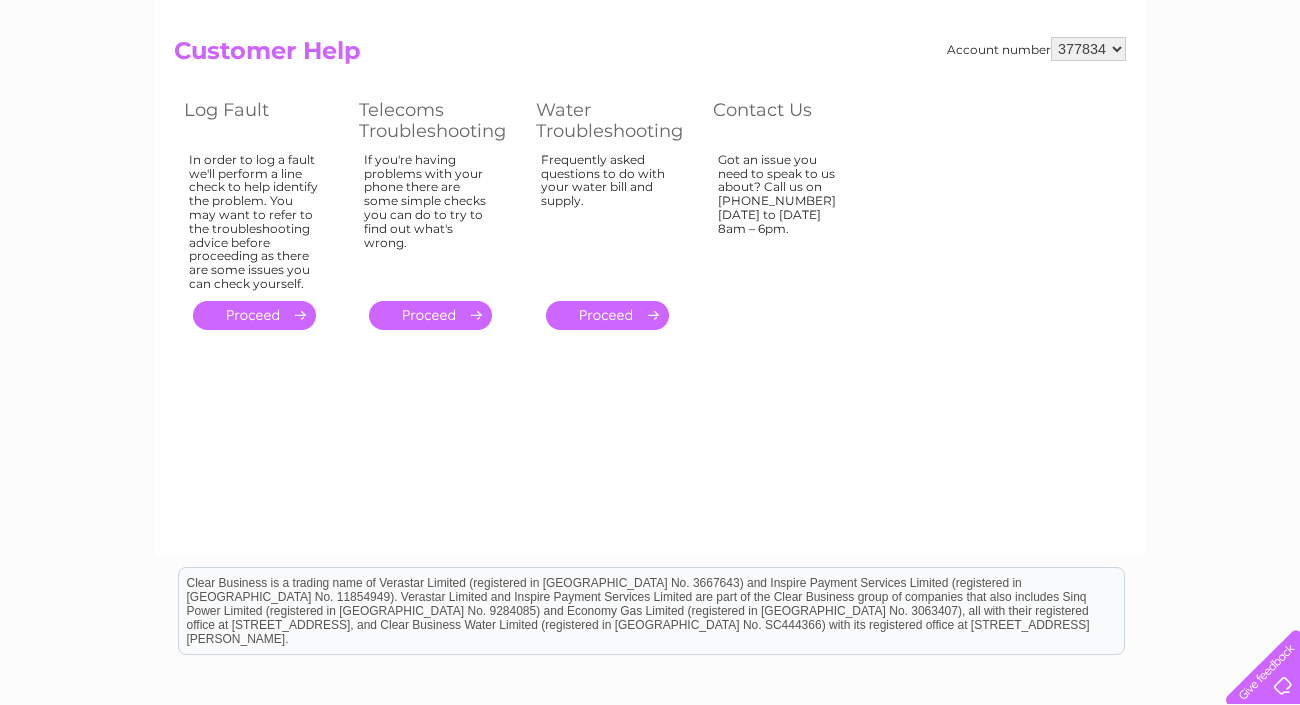scroll, scrollTop: 0, scrollLeft: 0, axis: both 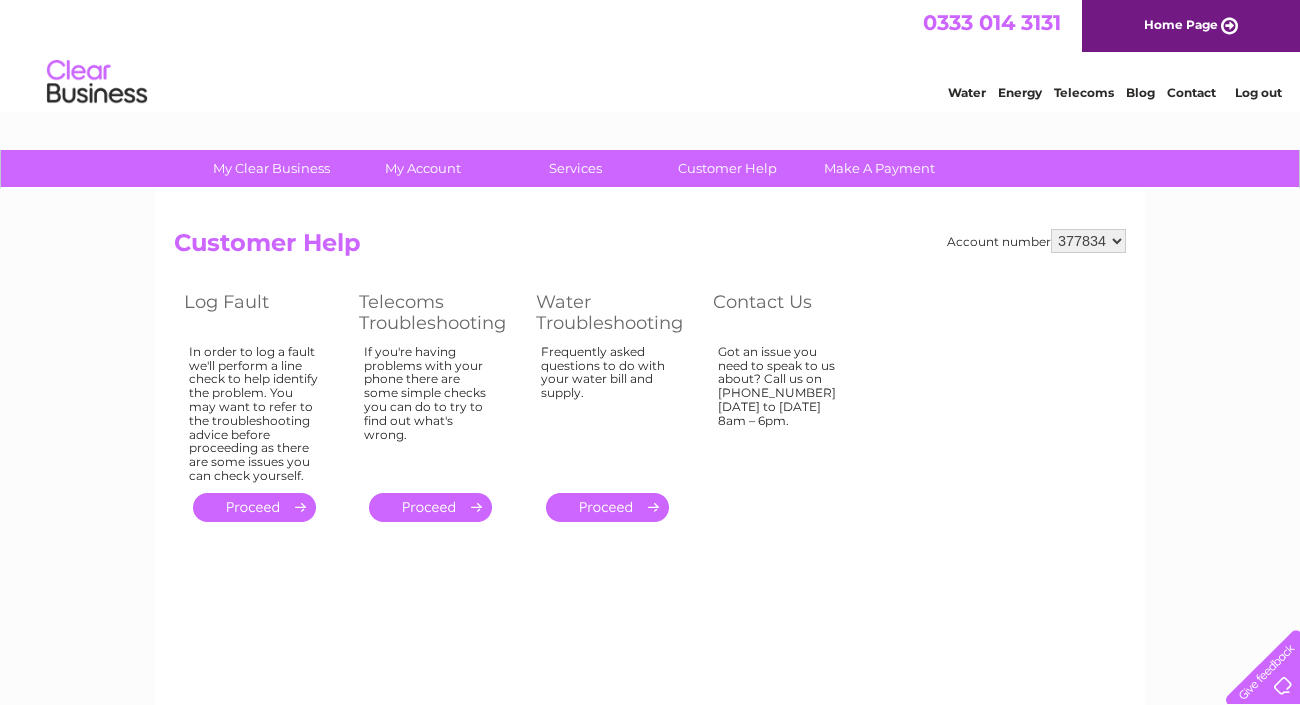 click on "Log out" at bounding box center (1258, 92) 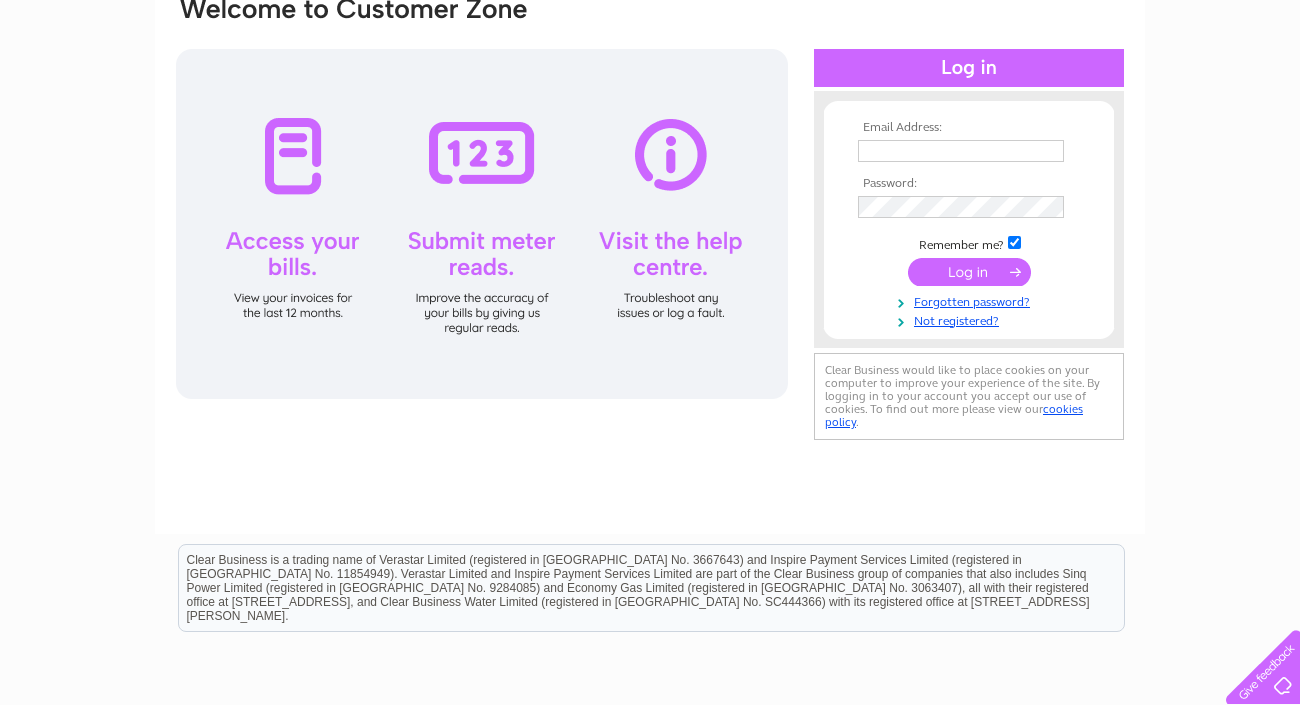 scroll, scrollTop: 0, scrollLeft: 0, axis: both 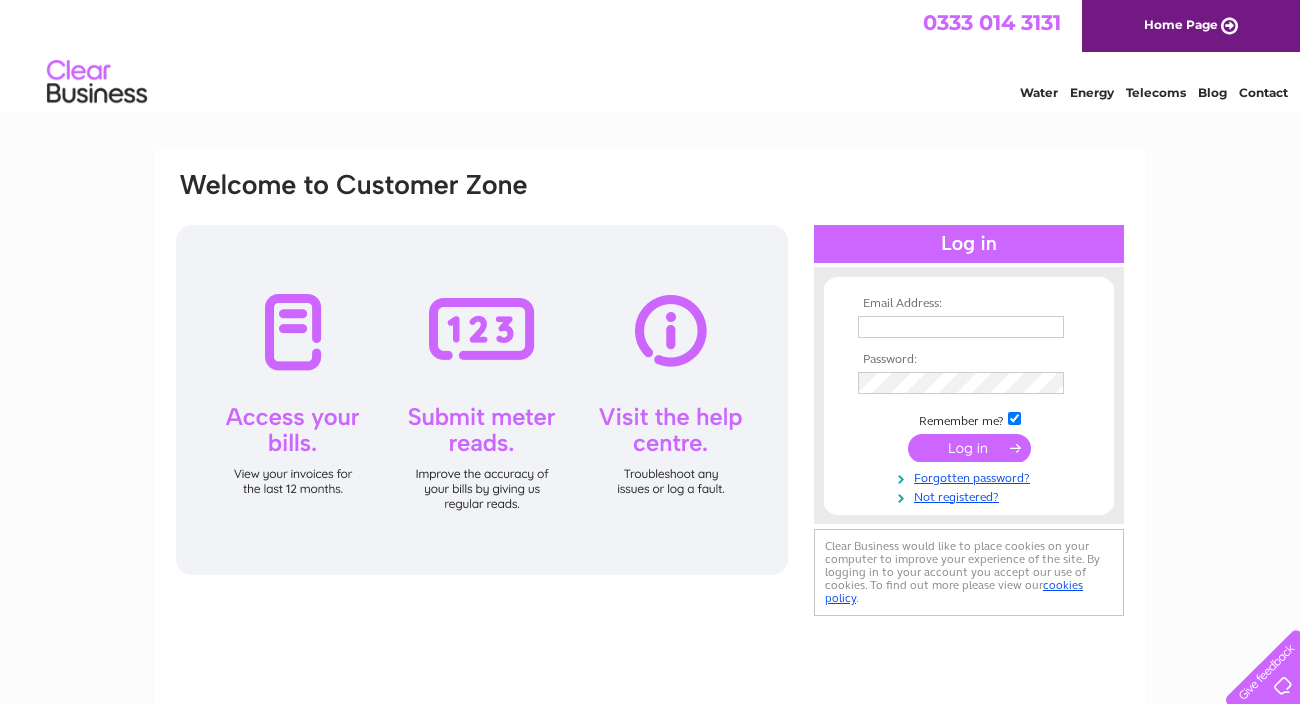 type on "[EMAIL_ADDRESS][DOMAIN_NAME]" 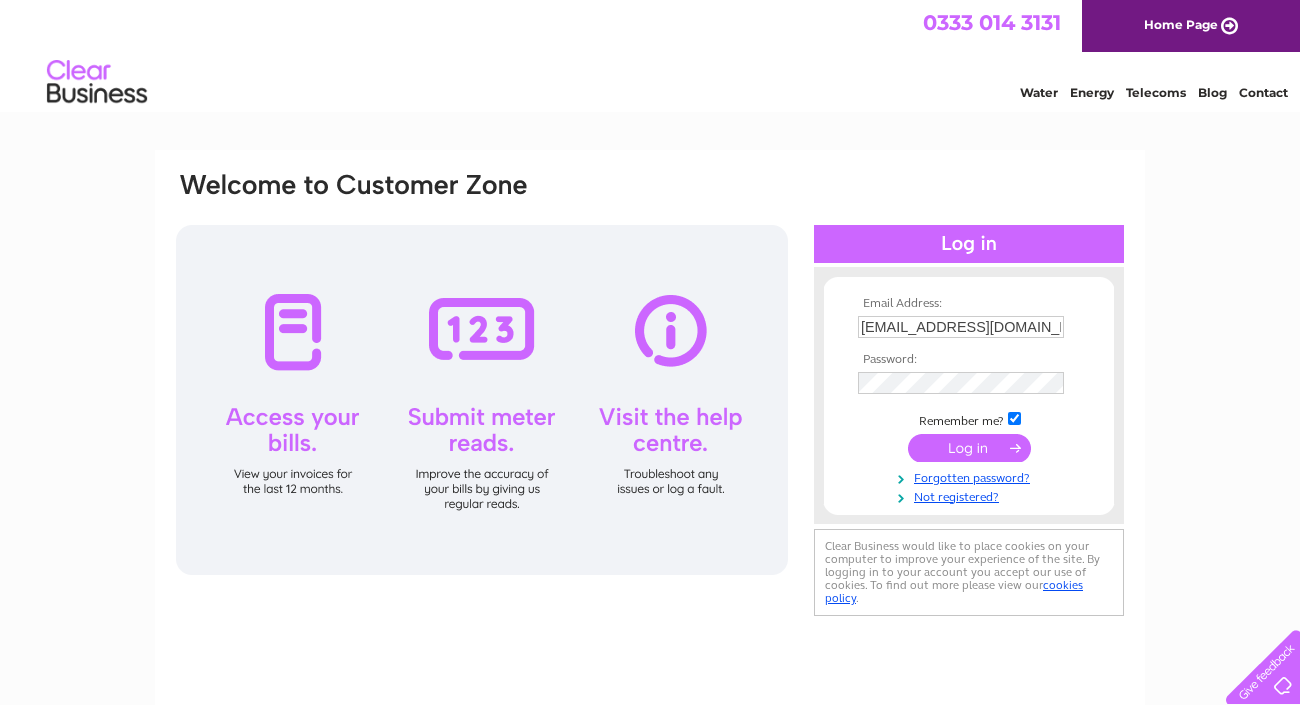 click at bounding box center (482, 400) 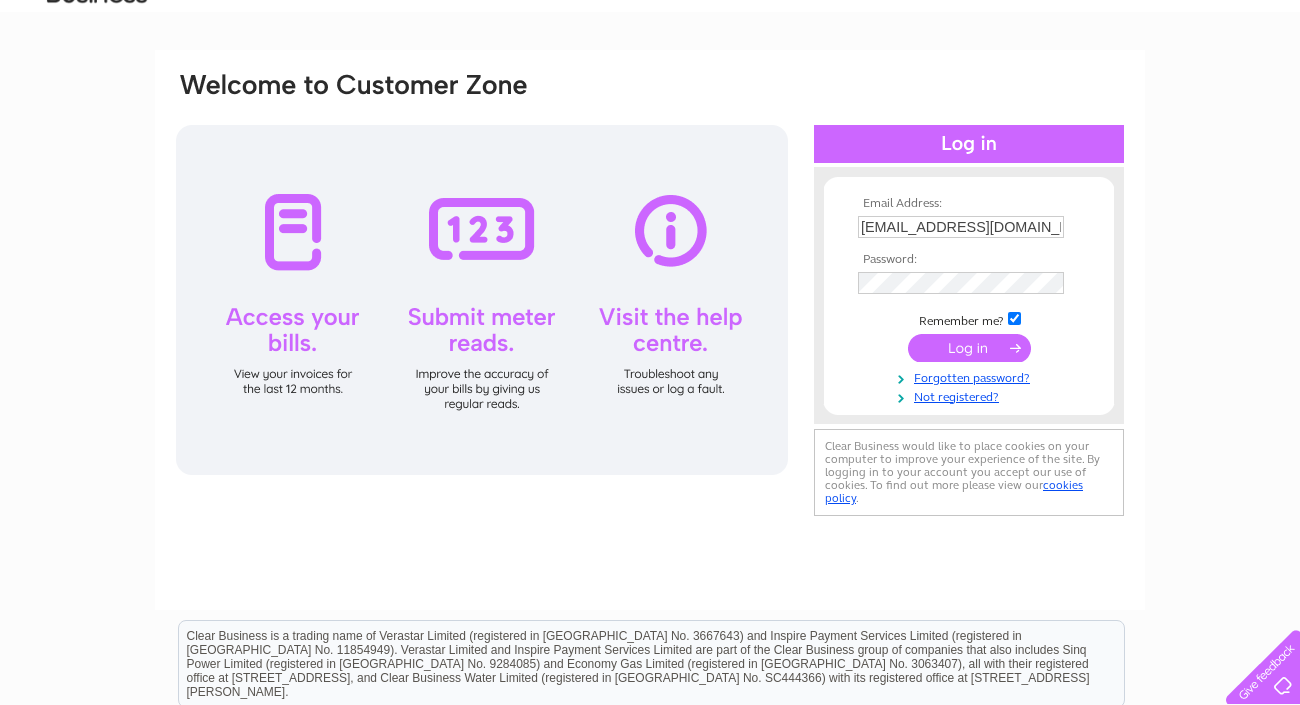 scroll, scrollTop: 0, scrollLeft: 0, axis: both 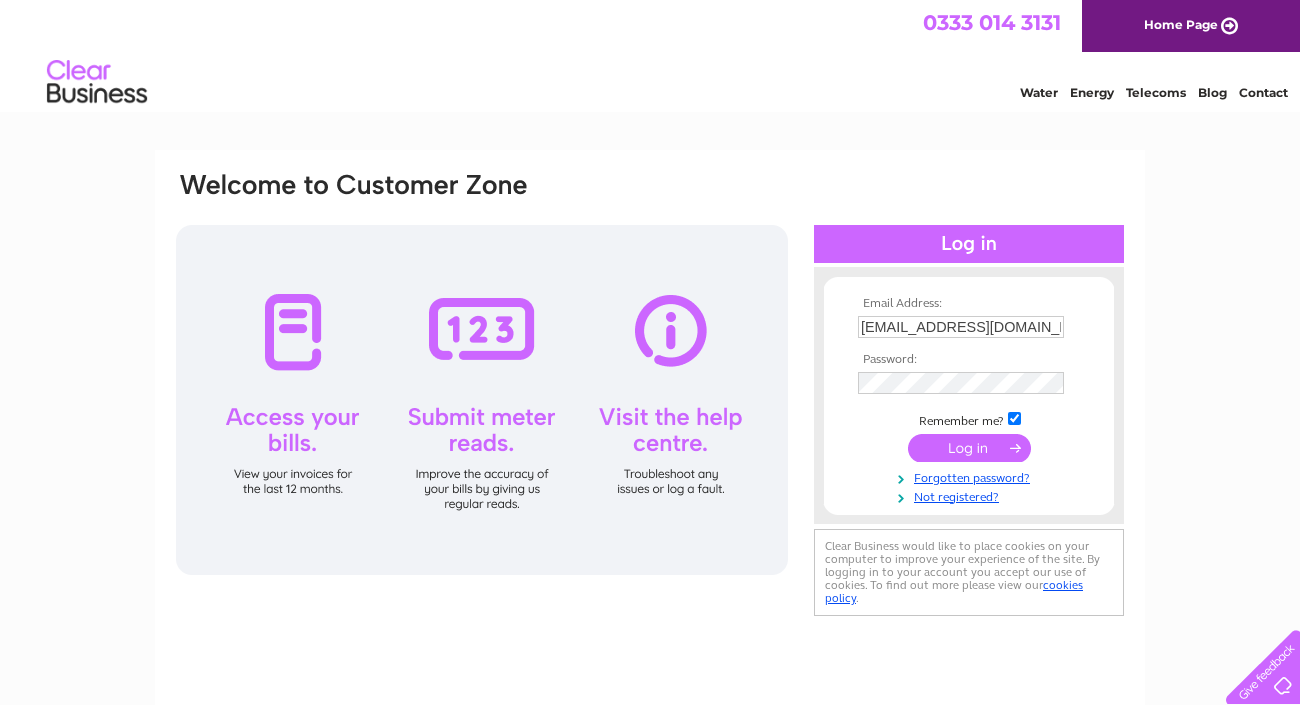 click on "Home Page" at bounding box center [1191, 26] 